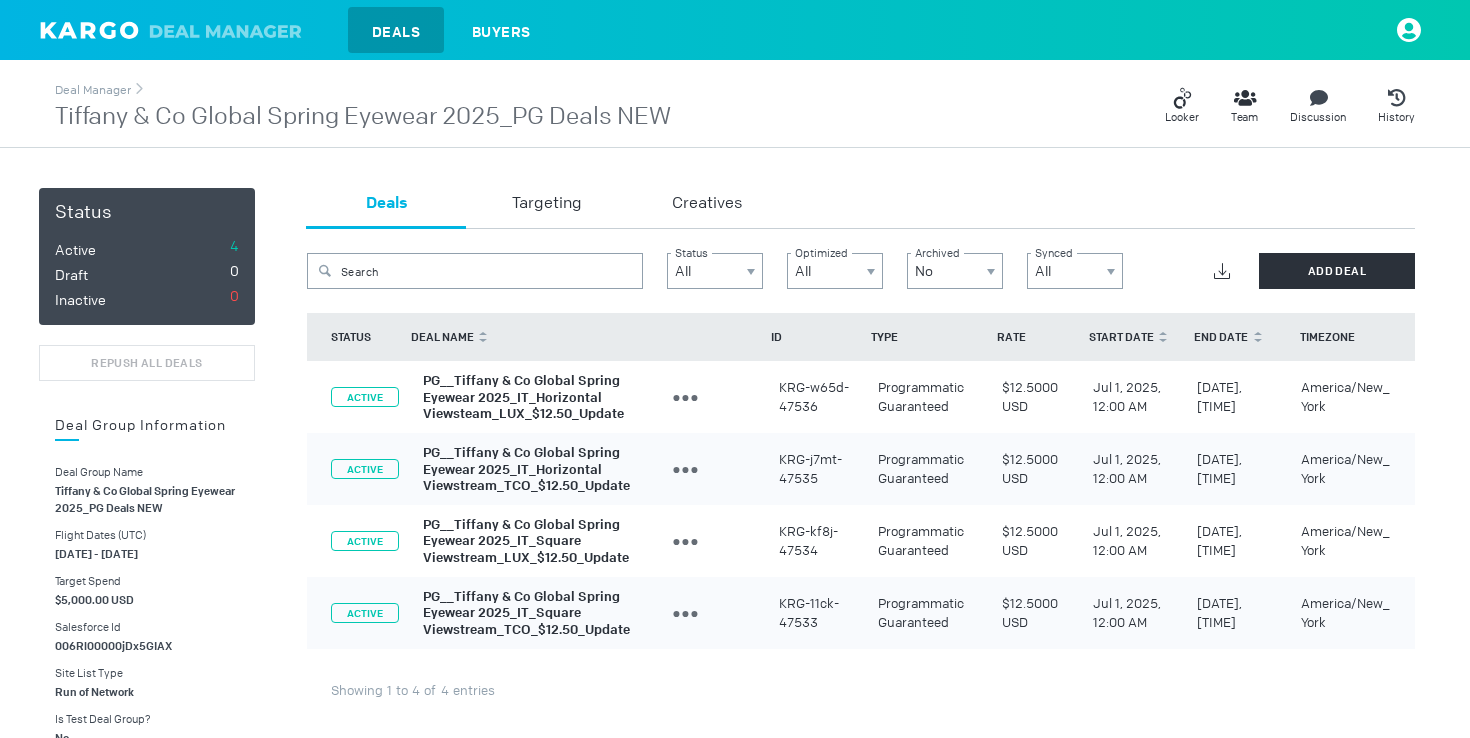scroll, scrollTop: 0, scrollLeft: 0, axis: both 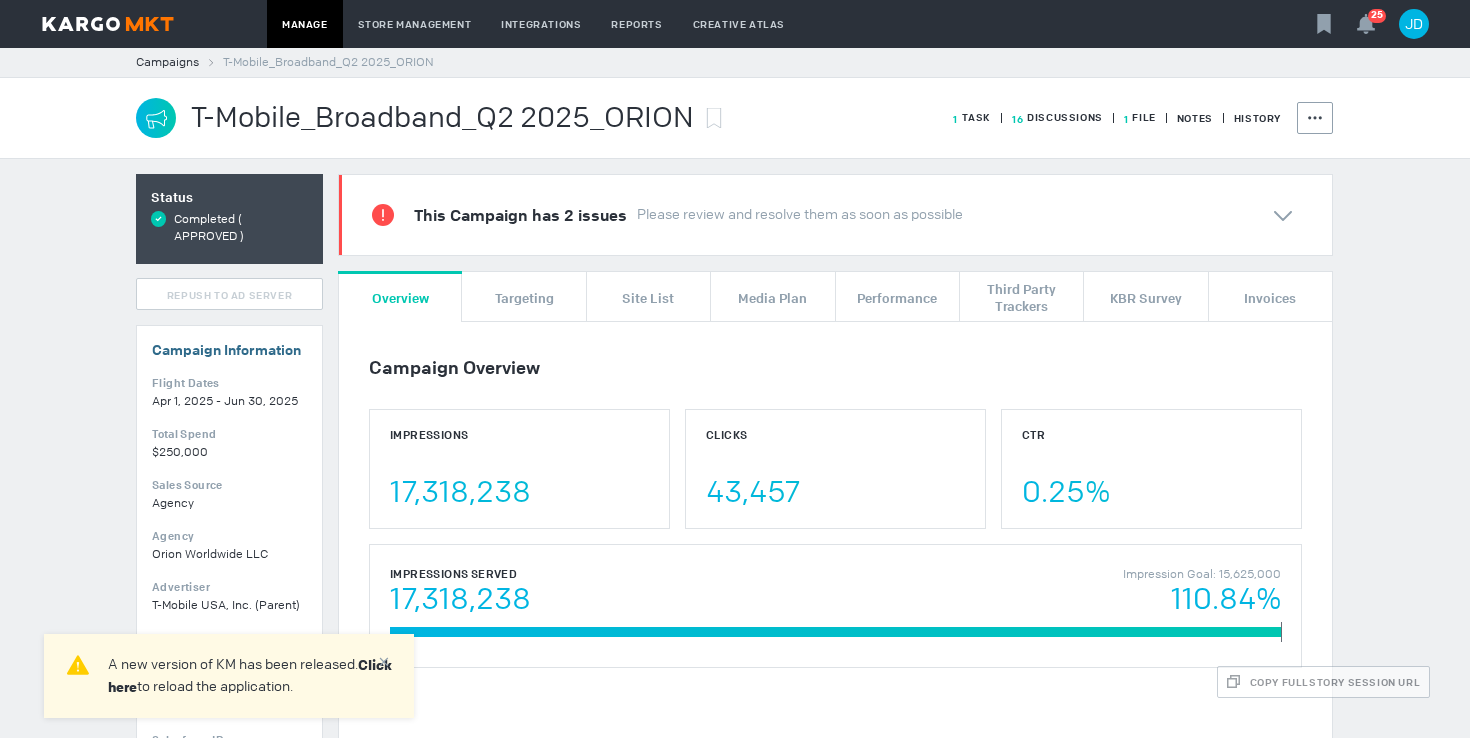 click at bounding box center [108, 24] 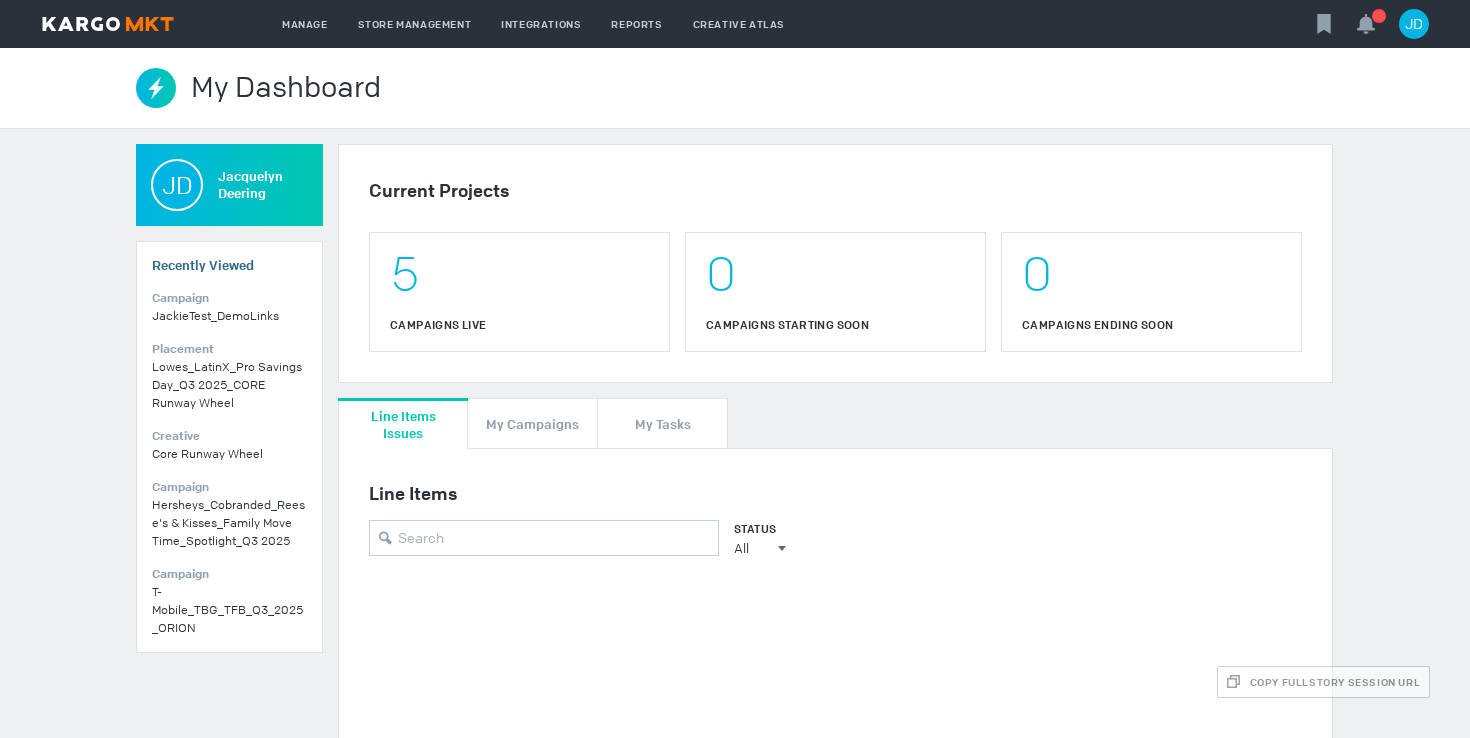 scroll, scrollTop: 0, scrollLeft: 0, axis: both 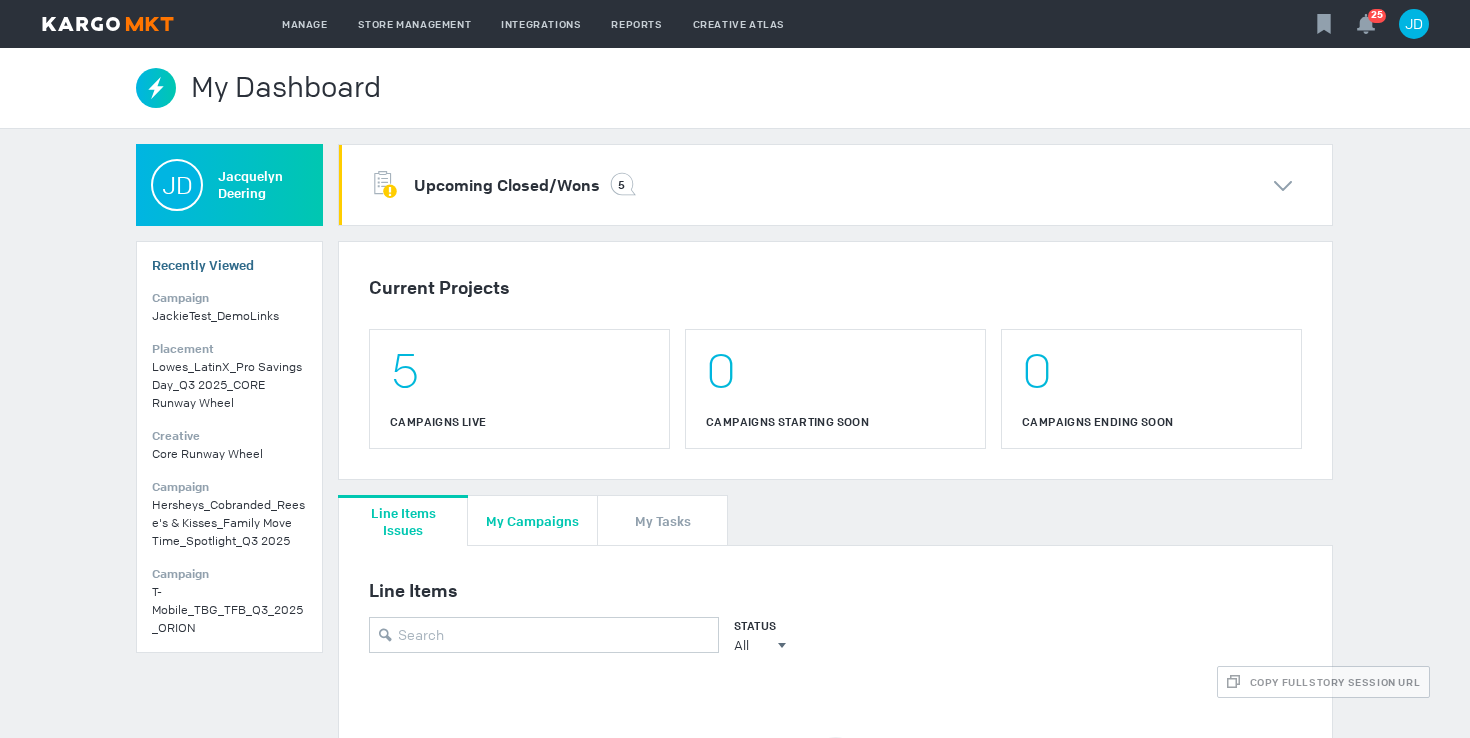 click on "My Campaigns" at bounding box center (532, 520) 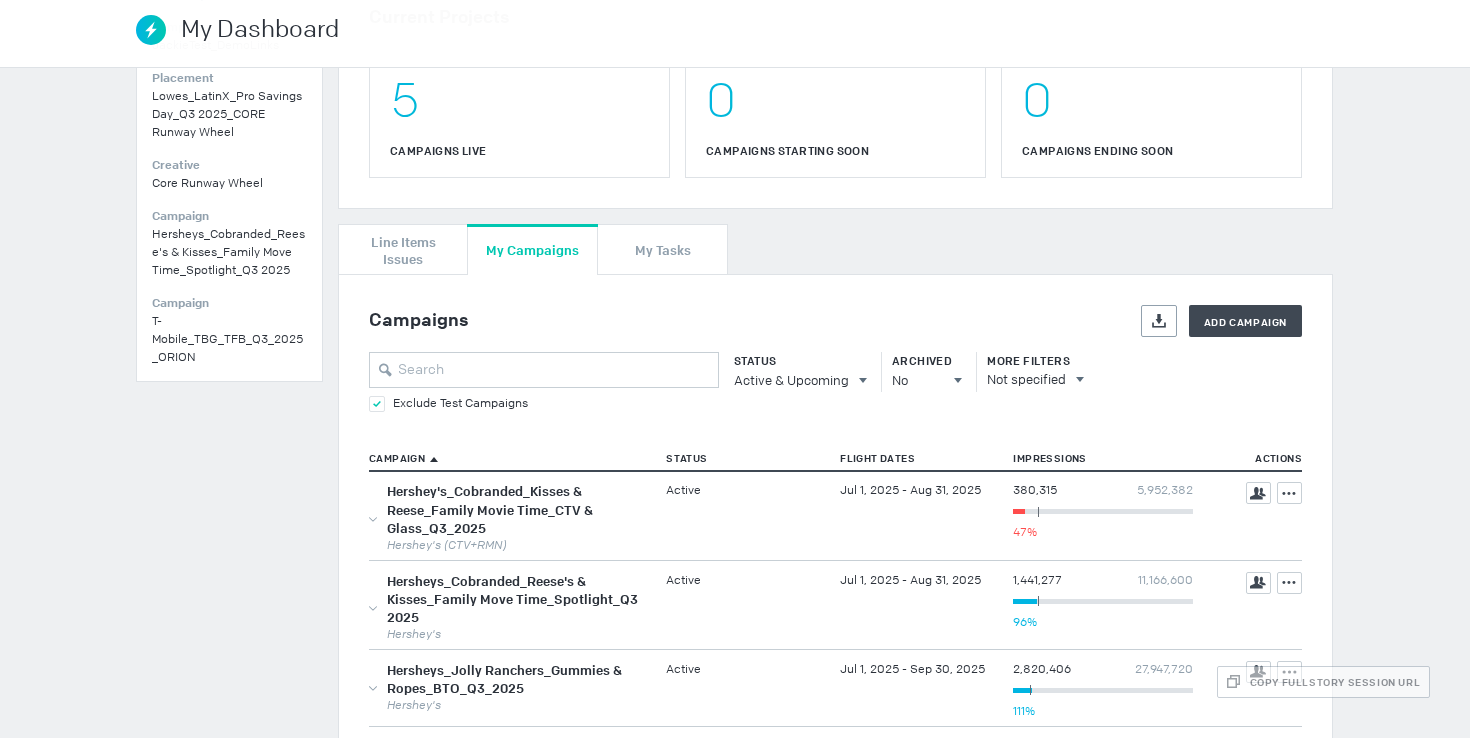 scroll, scrollTop: 413, scrollLeft: 0, axis: vertical 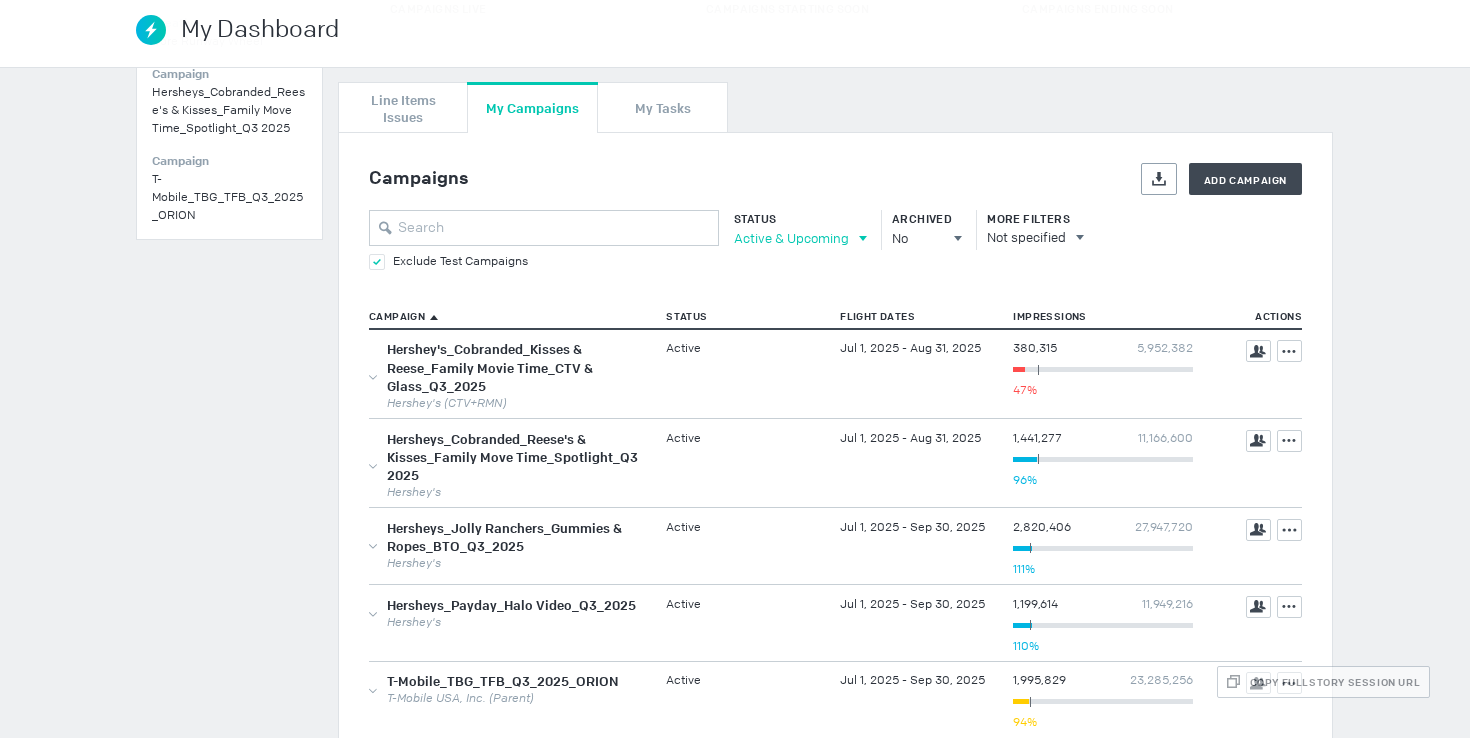 click on "Active & Upcoming" at bounding box center [791, 238] 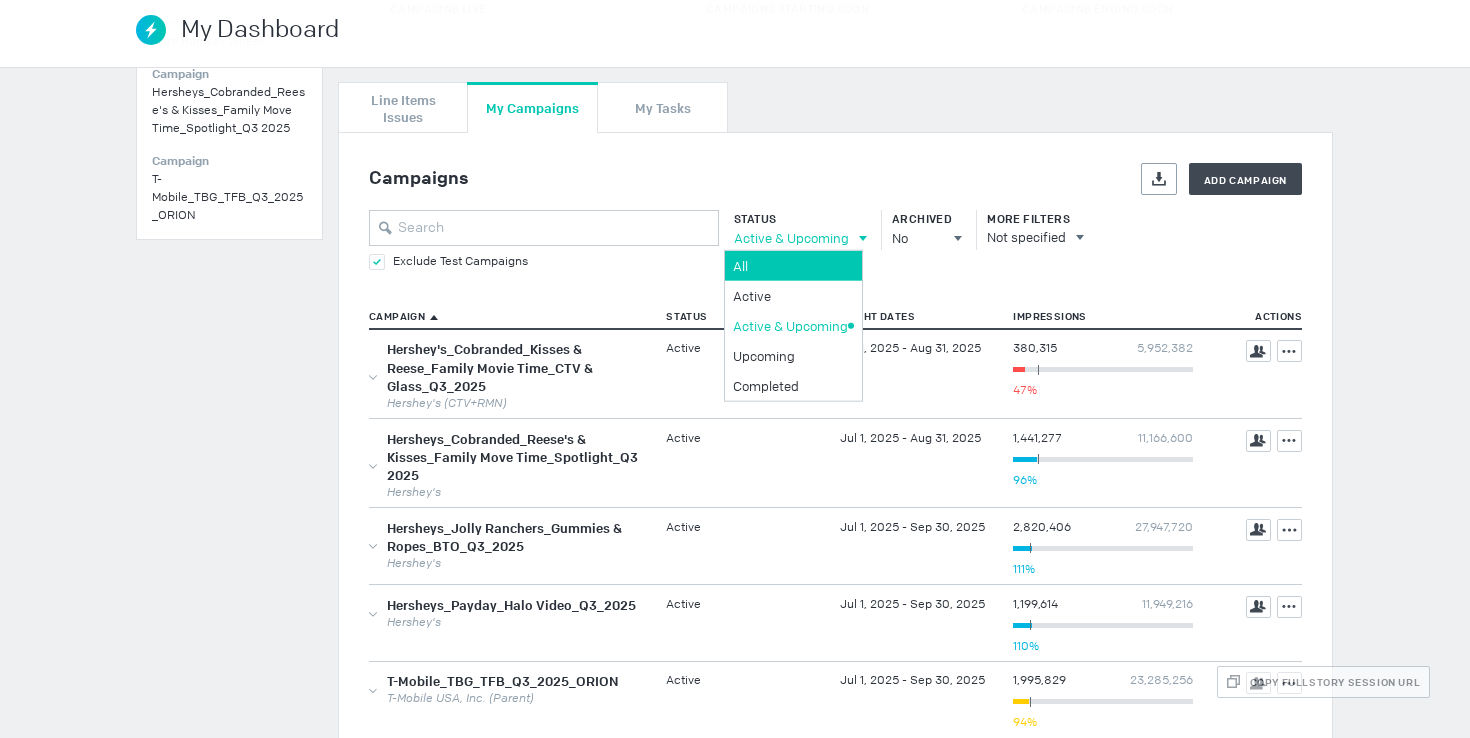 click on "All" at bounding box center (0, 0) 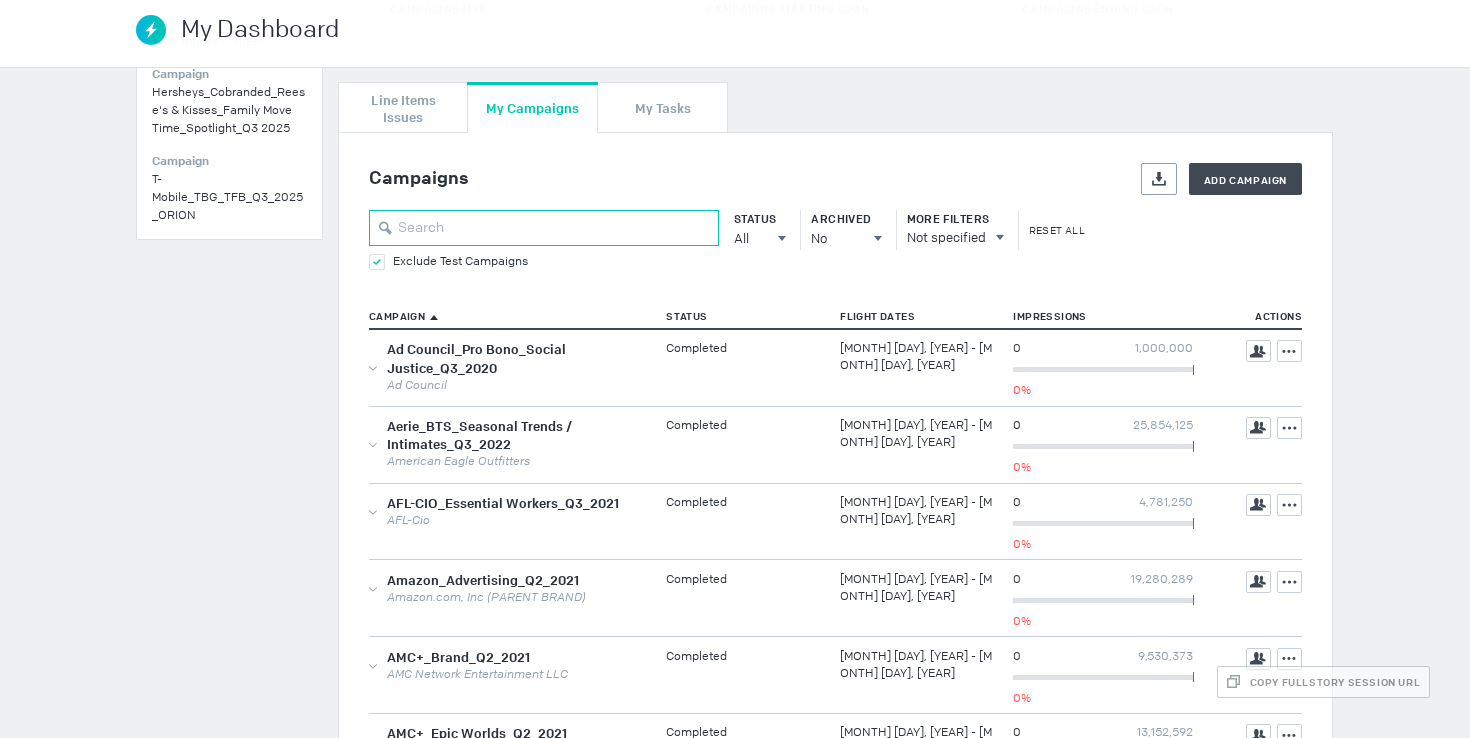 click at bounding box center (544, 228) 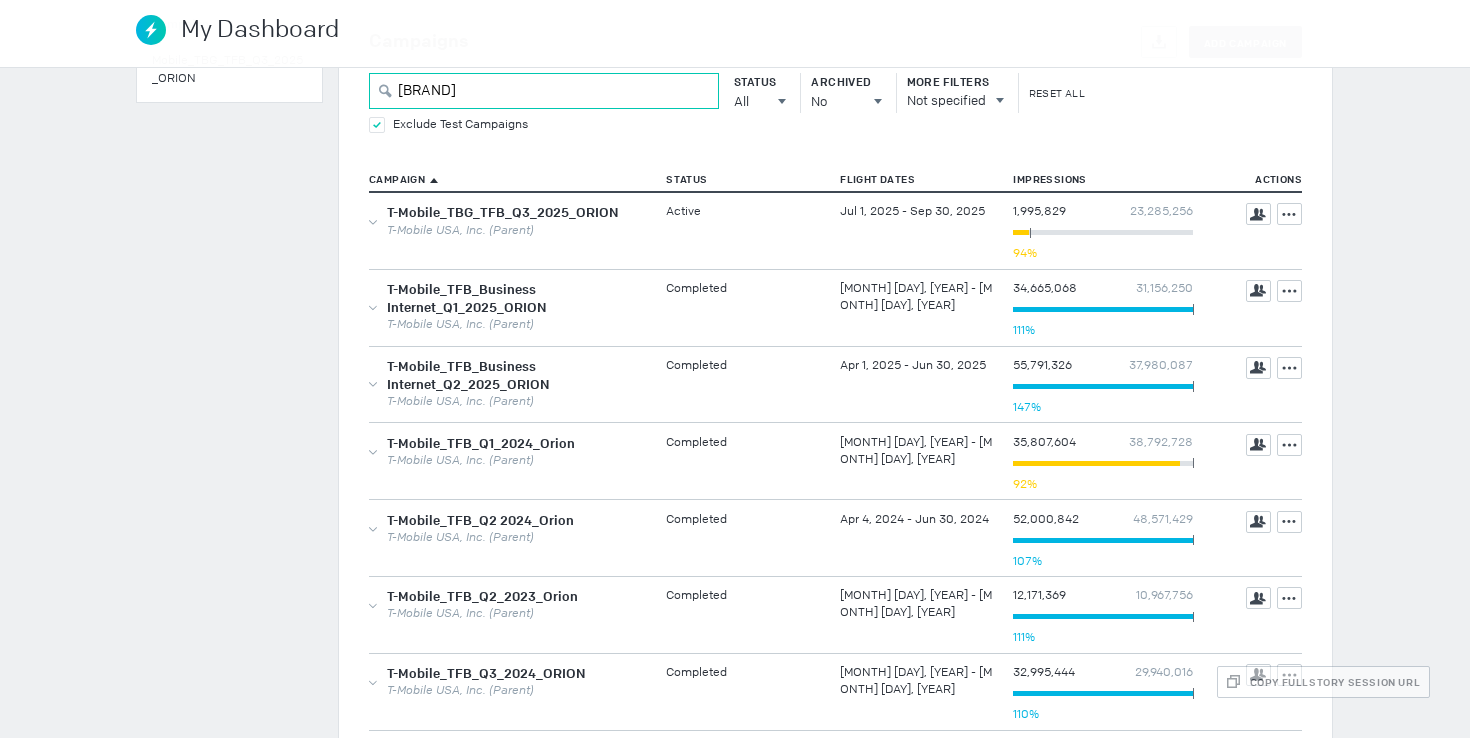 scroll, scrollTop: 561, scrollLeft: 0, axis: vertical 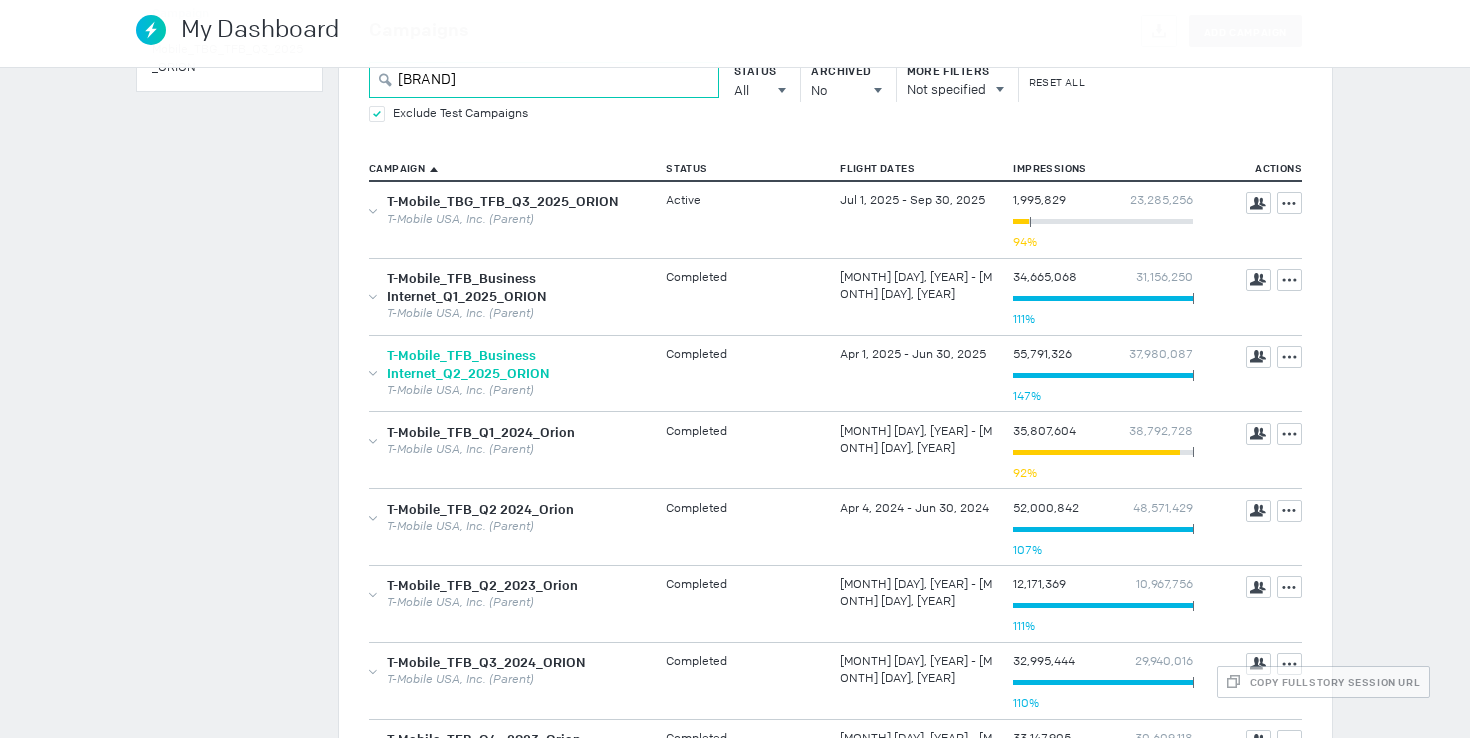 type on "[BRAND]" 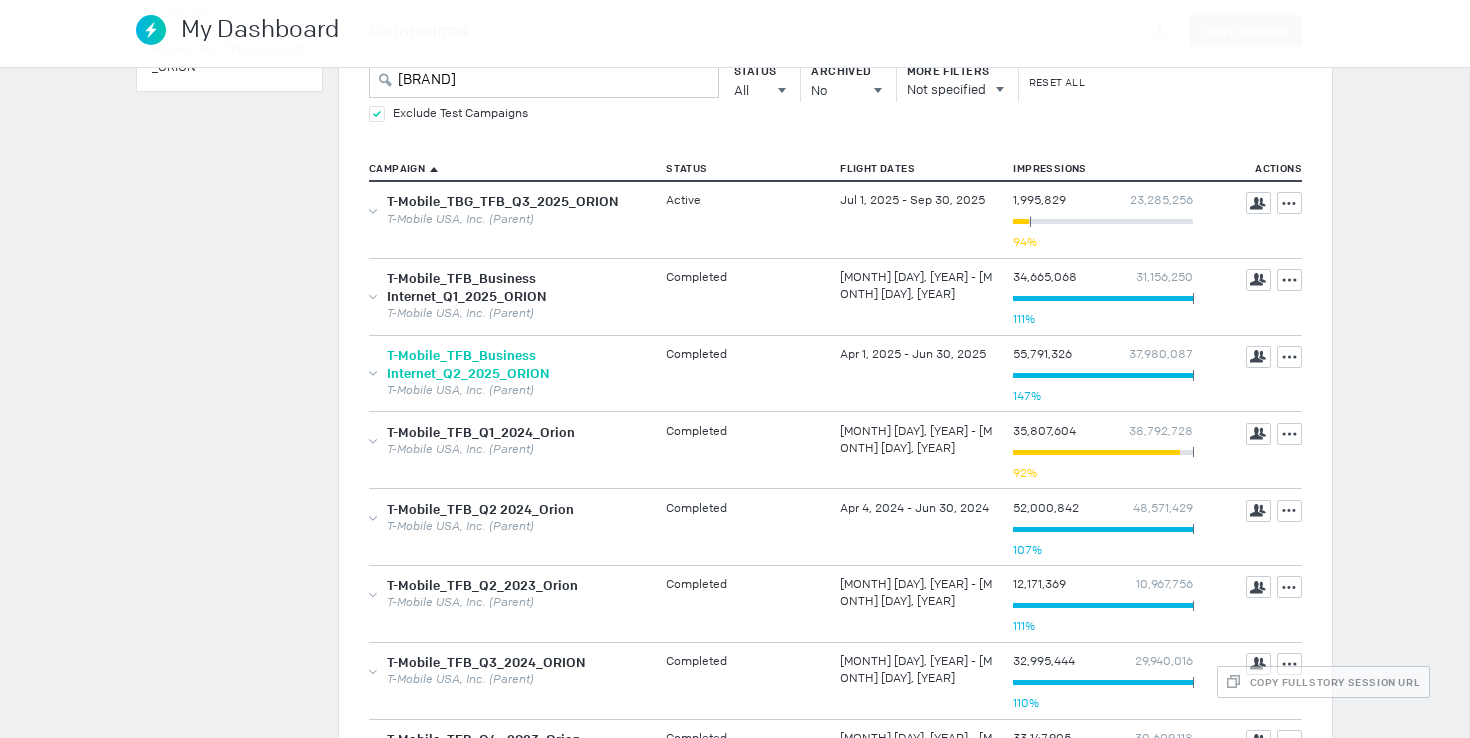 click on "T-Mobile_TFB_Business Internet_Q2_2025_ORION" at bounding box center (468, 364) 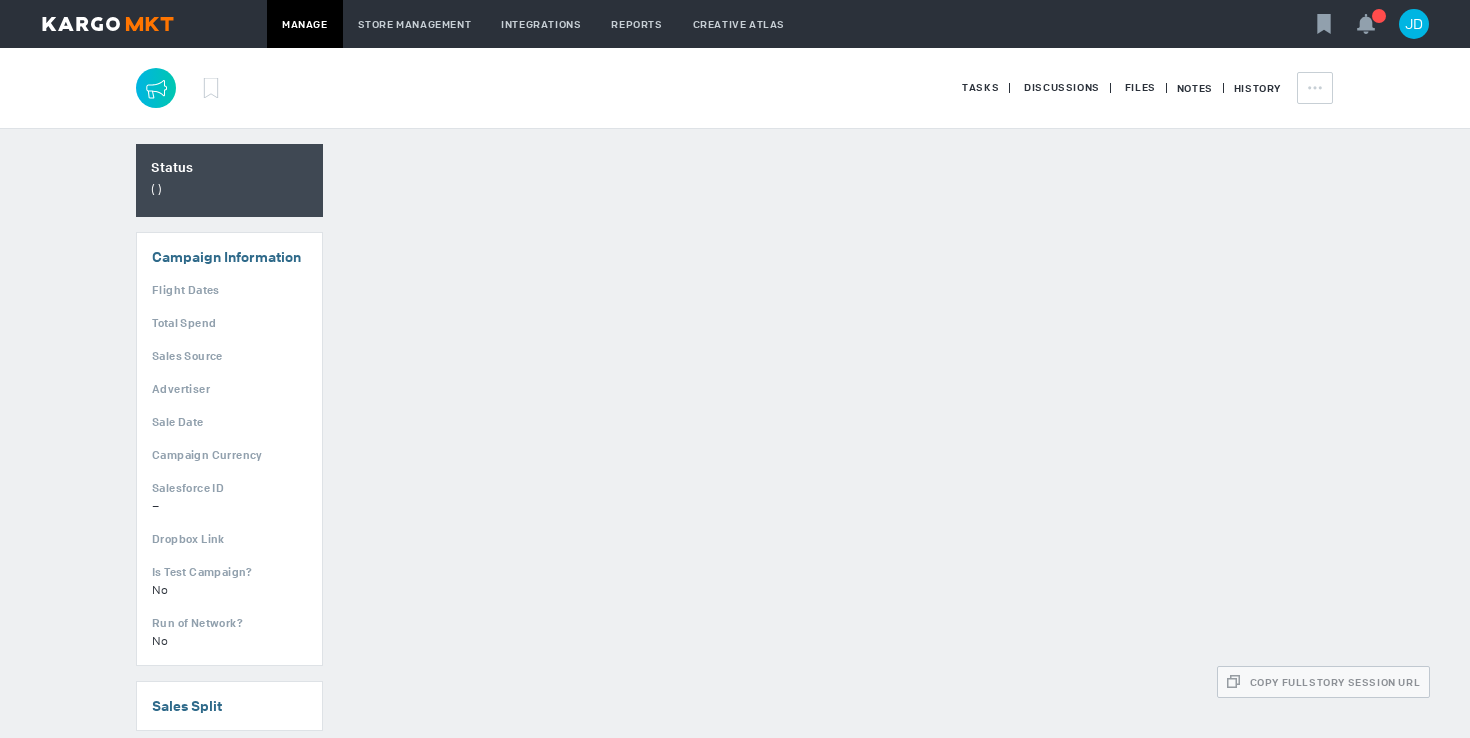 scroll, scrollTop: 0, scrollLeft: 0, axis: both 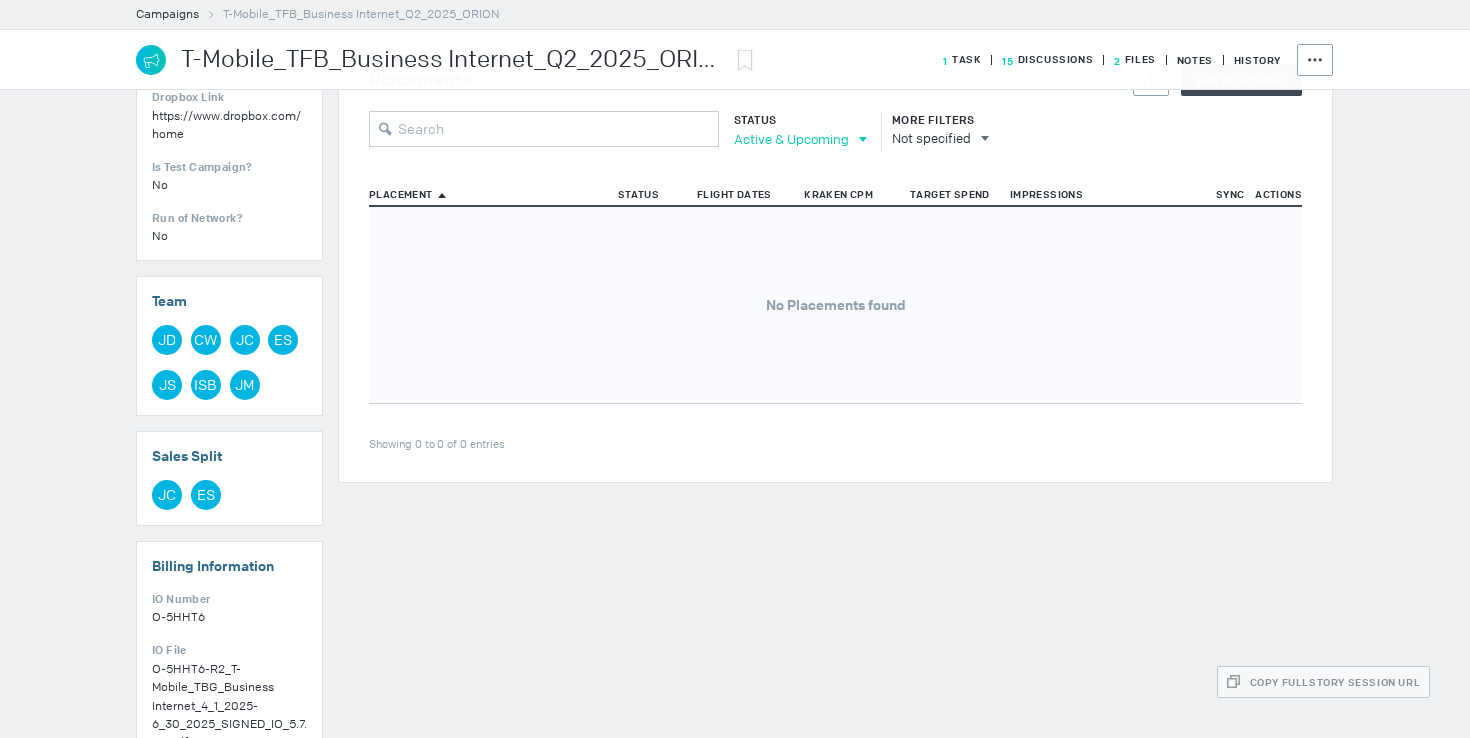 click on "Active & Upcoming" at bounding box center (791, 139) 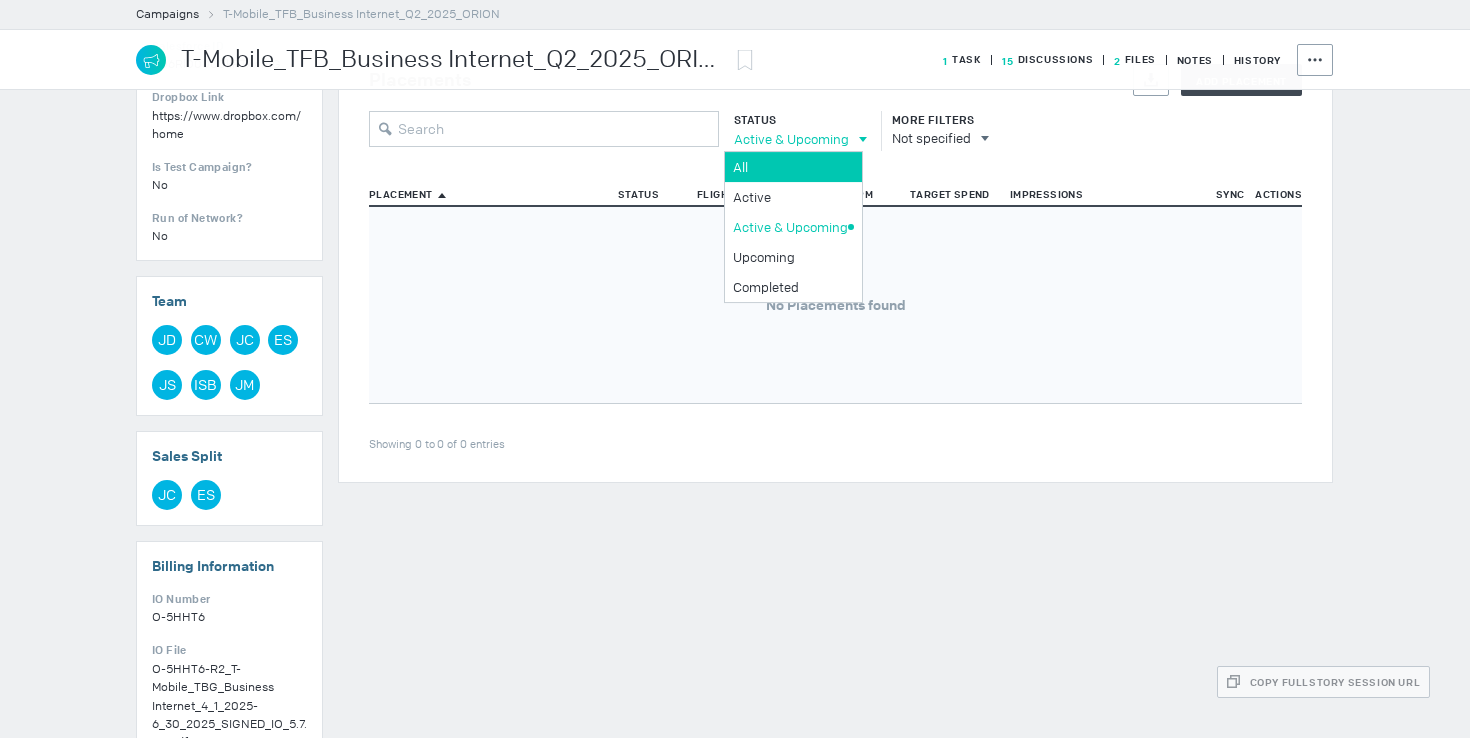click on "All" at bounding box center [790, 167] 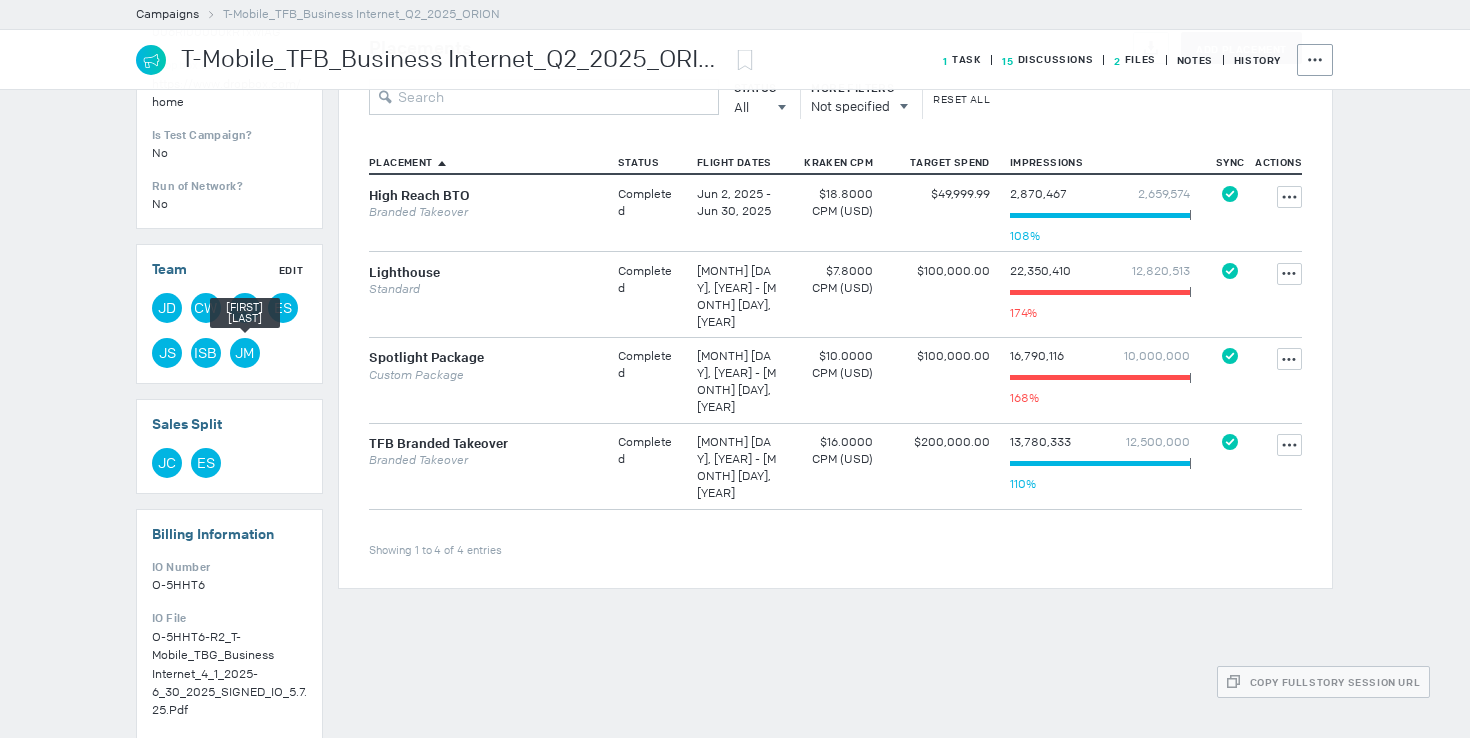 scroll, scrollTop: 876, scrollLeft: 0, axis: vertical 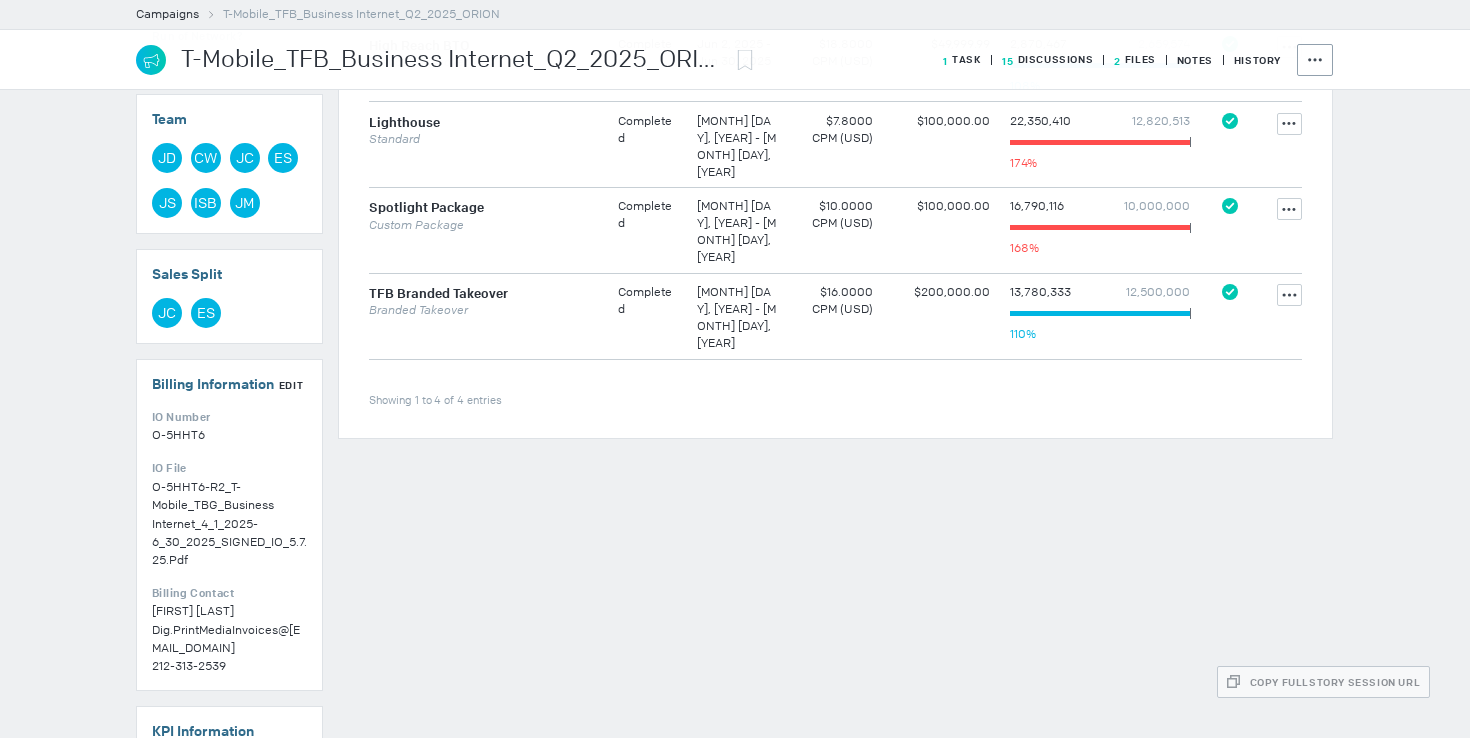 click on "O-5HHT6-R2_T-Mobile_TBG_Business Internet_4_1_2025-6_30_2025_SIGNED_IO_5.7.25.pdf" at bounding box center [229, 524] 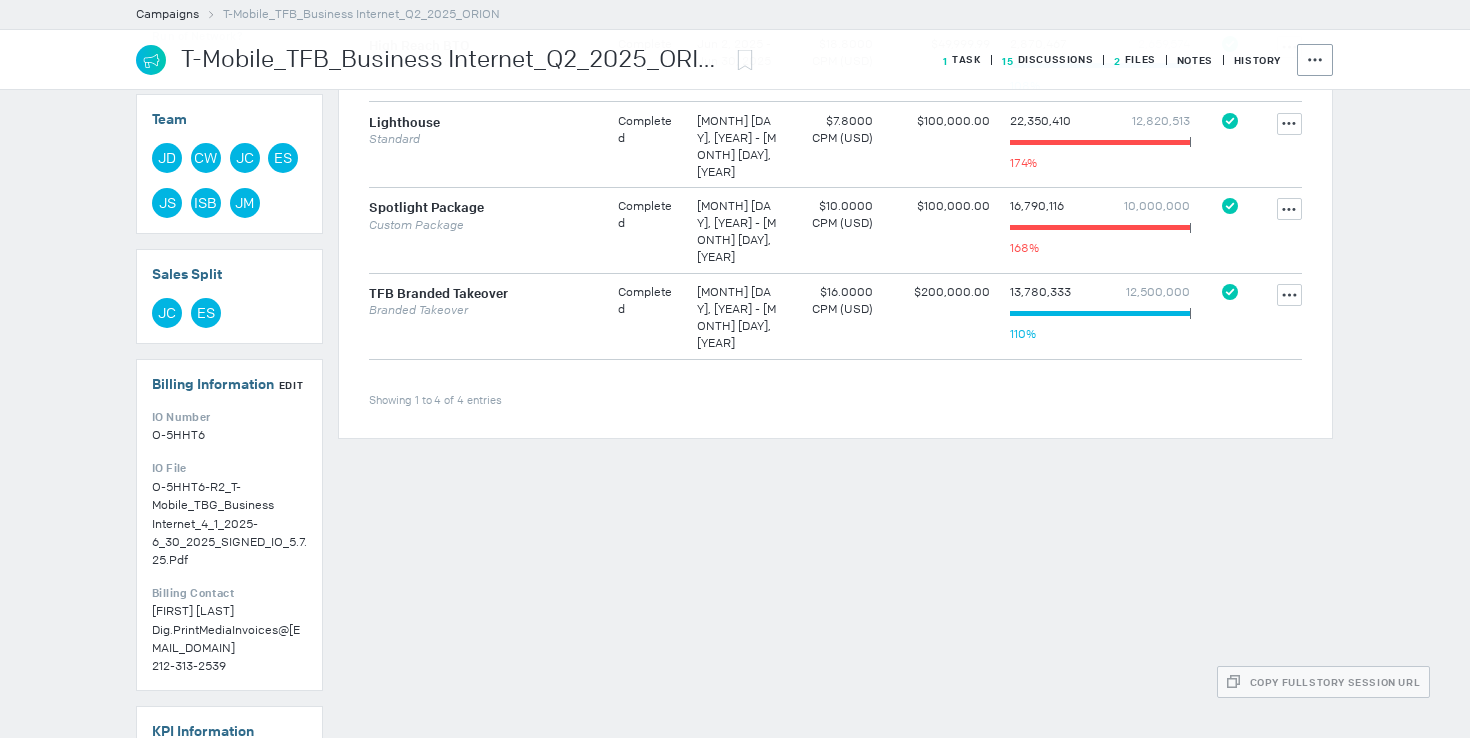 click on "Edit" at bounding box center (0, 0) 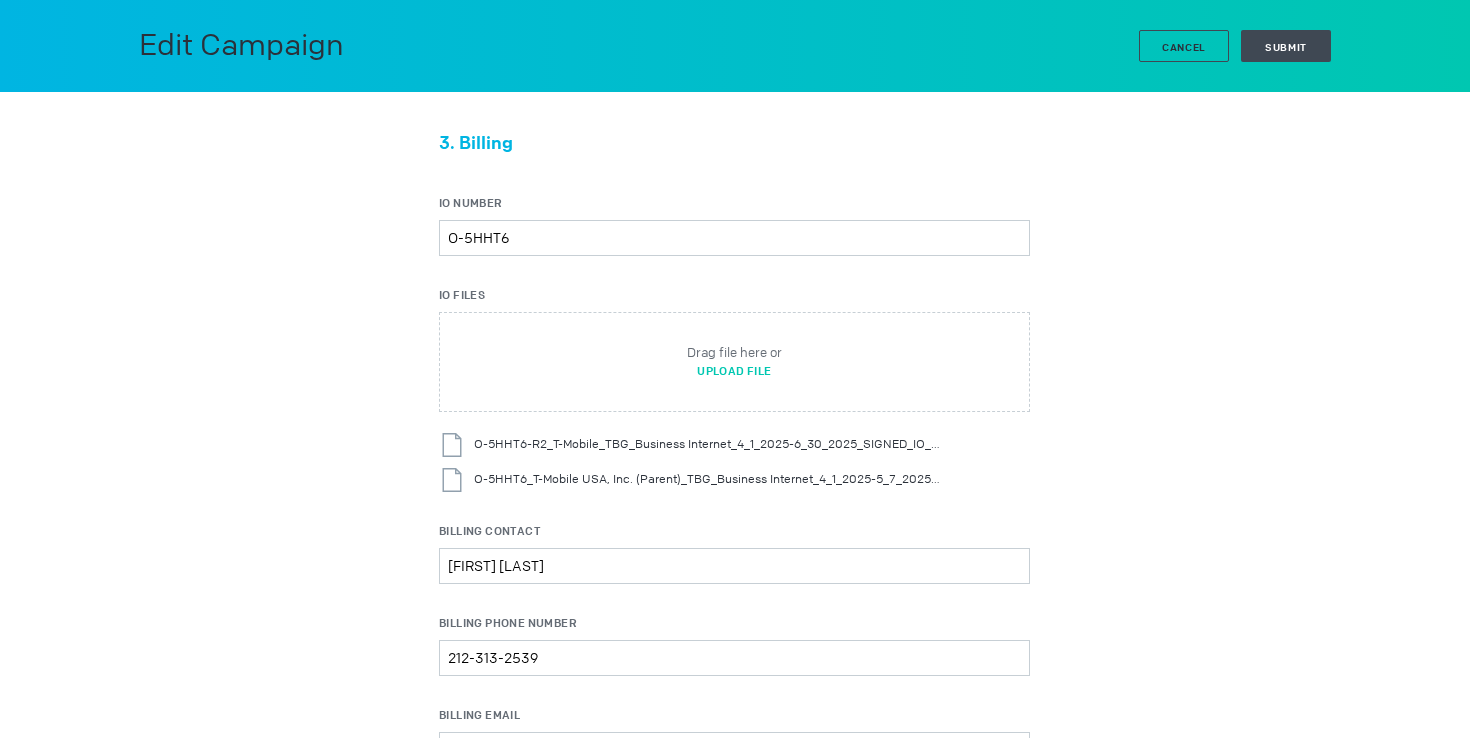 scroll, scrollTop: 21, scrollLeft: 0, axis: vertical 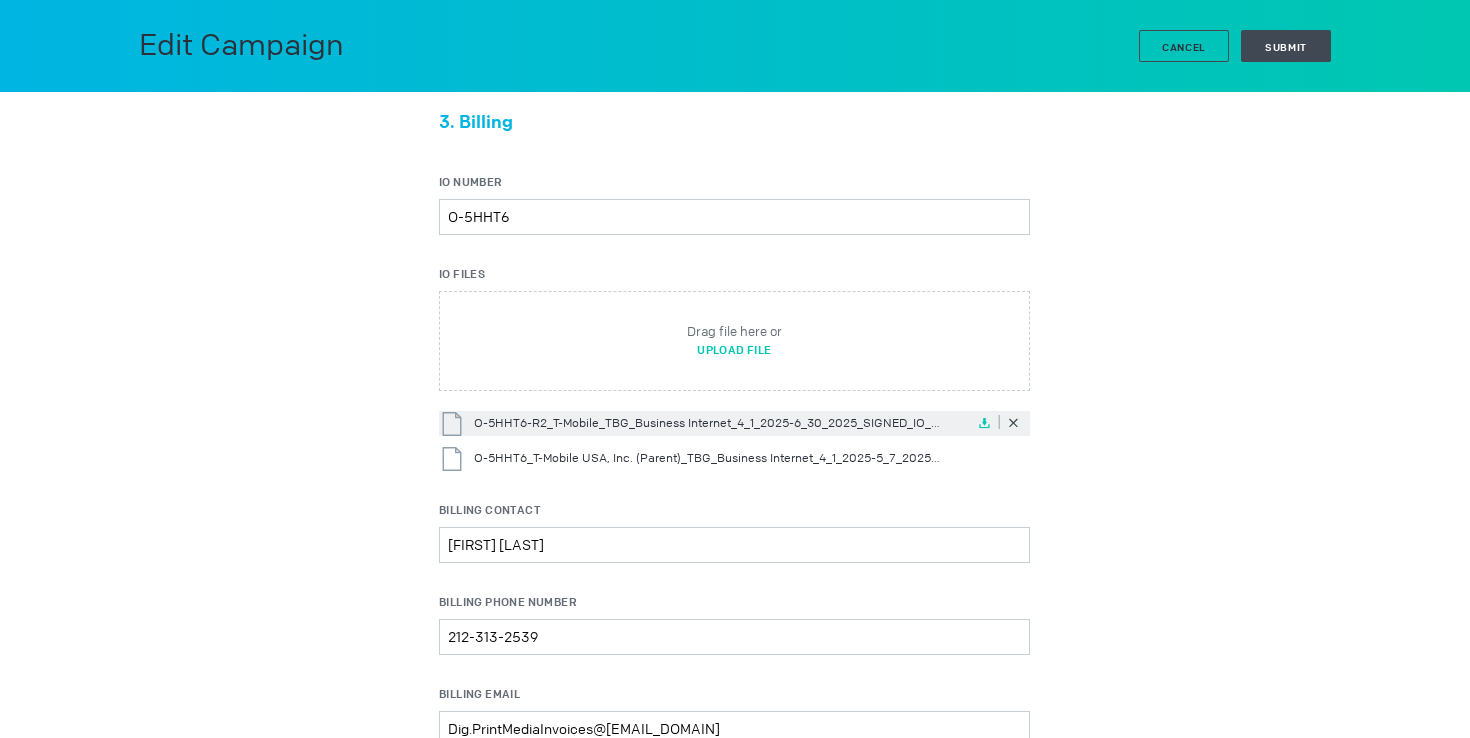 click at bounding box center [985, 423] 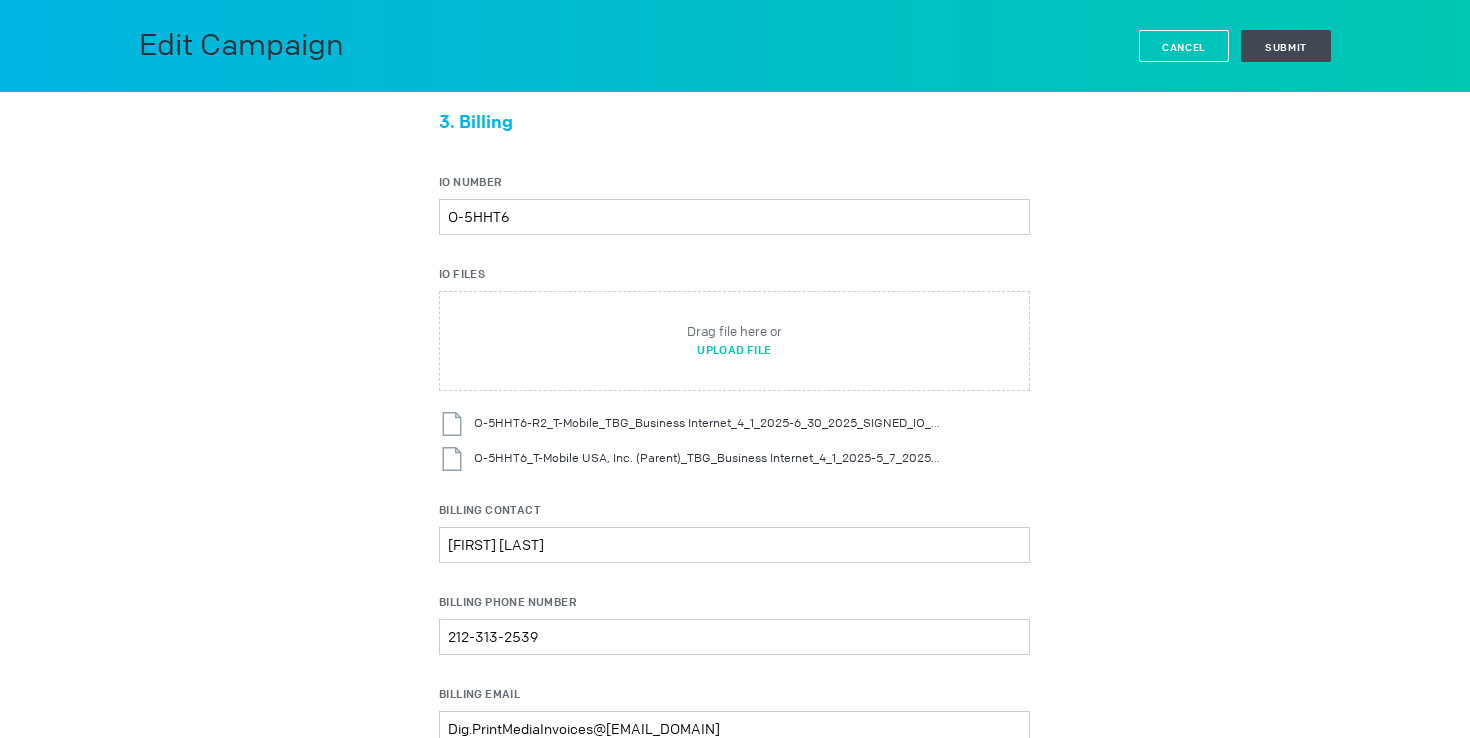 click on "Cancel" at bounding box center (1184, 46) 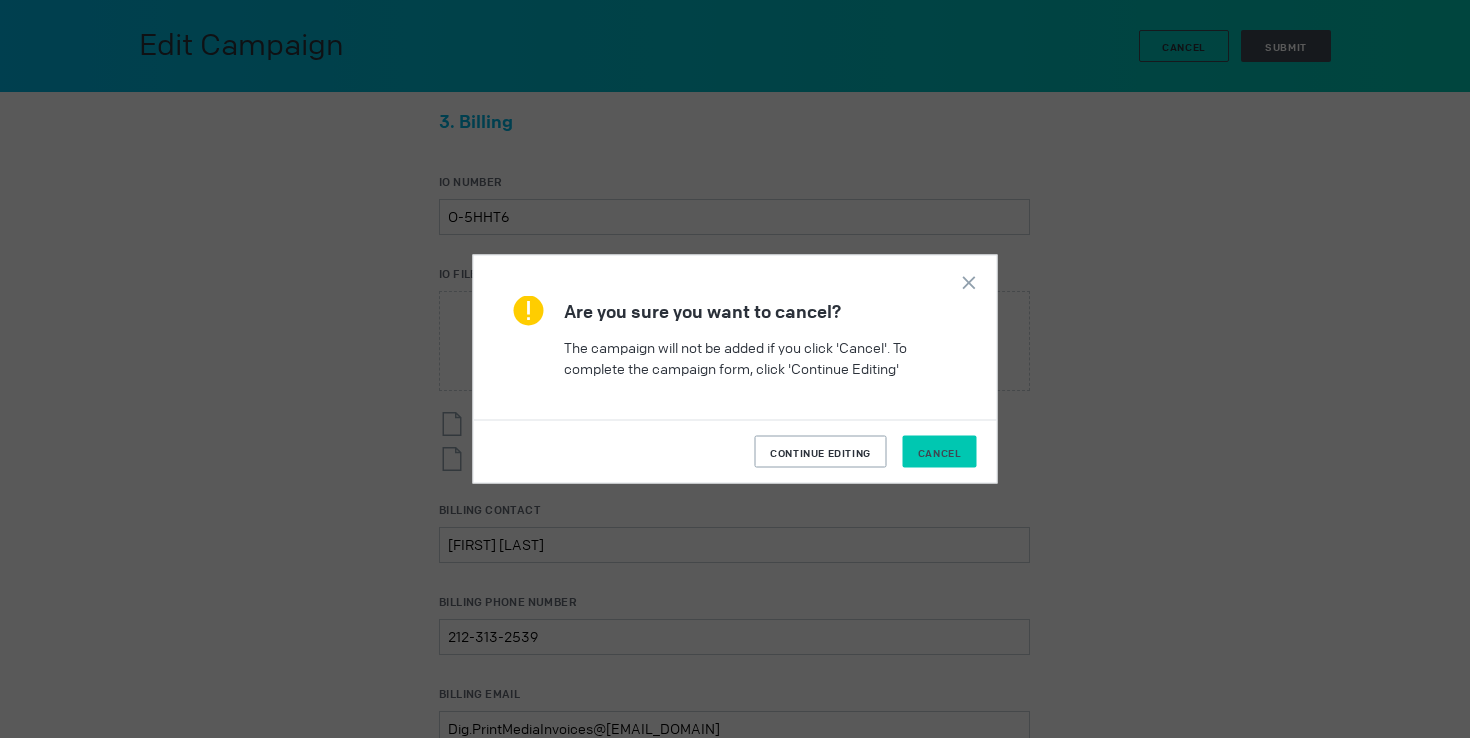 click on "Cancel" at bounding box center [940, 453] 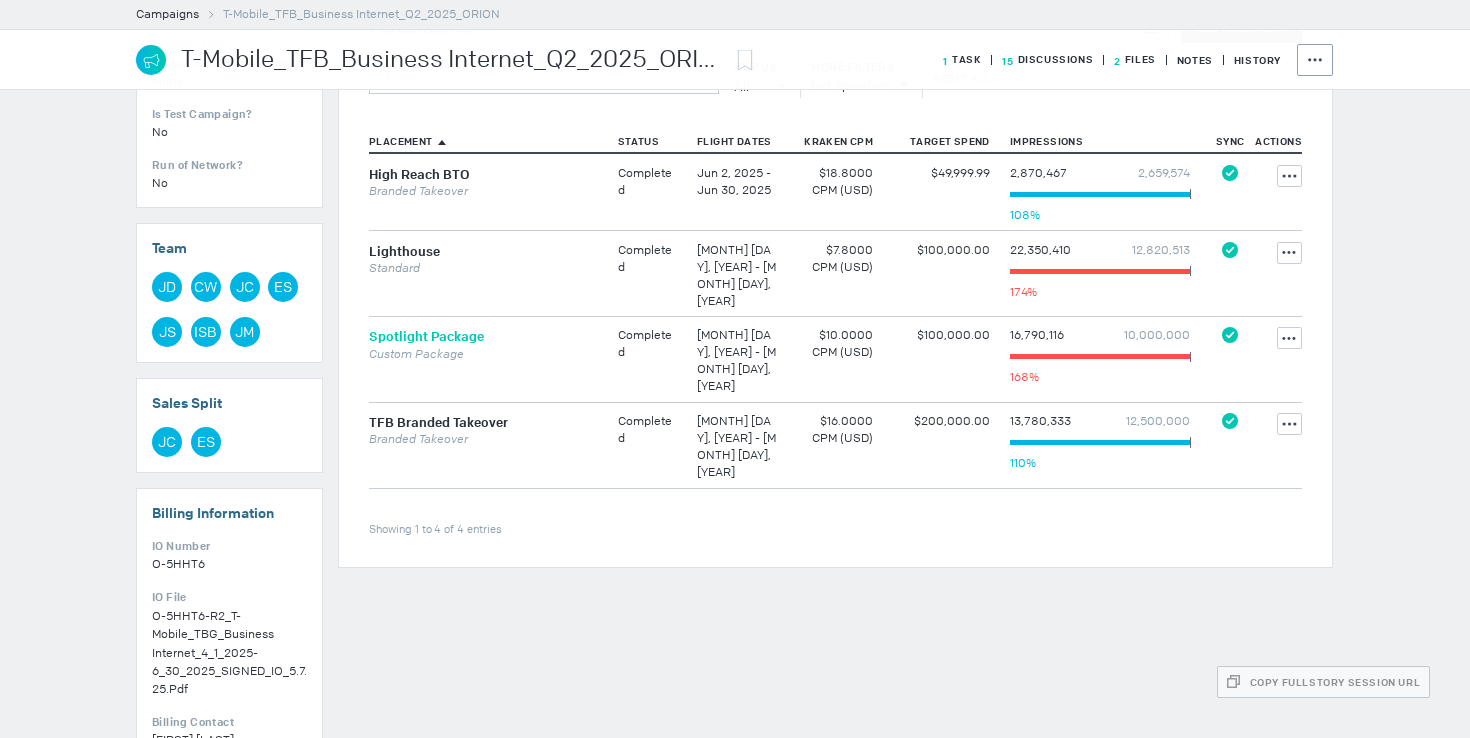click on "Spotlight Package" at bounding box center [426, 337] 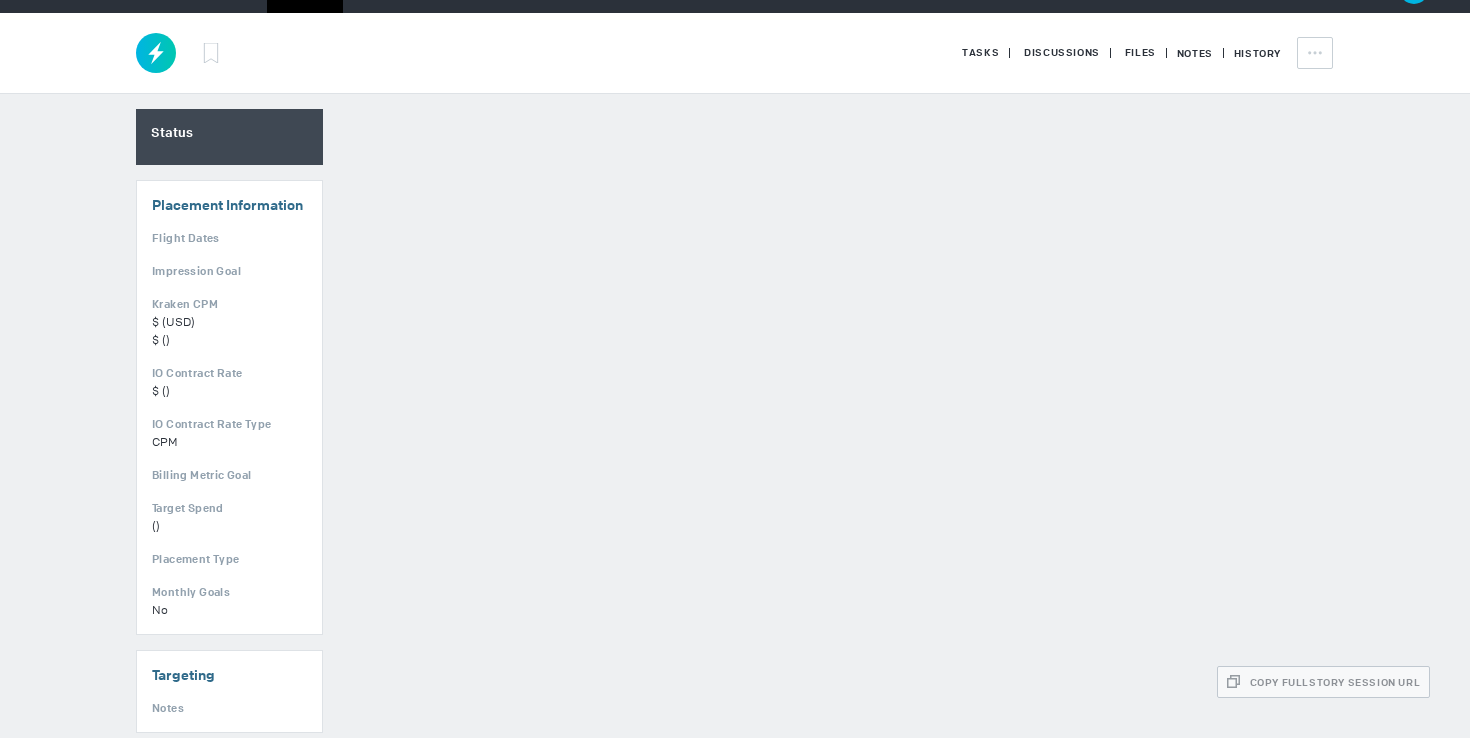 scroll, scrollTop: 0, scrollLeft: 0, axis: both 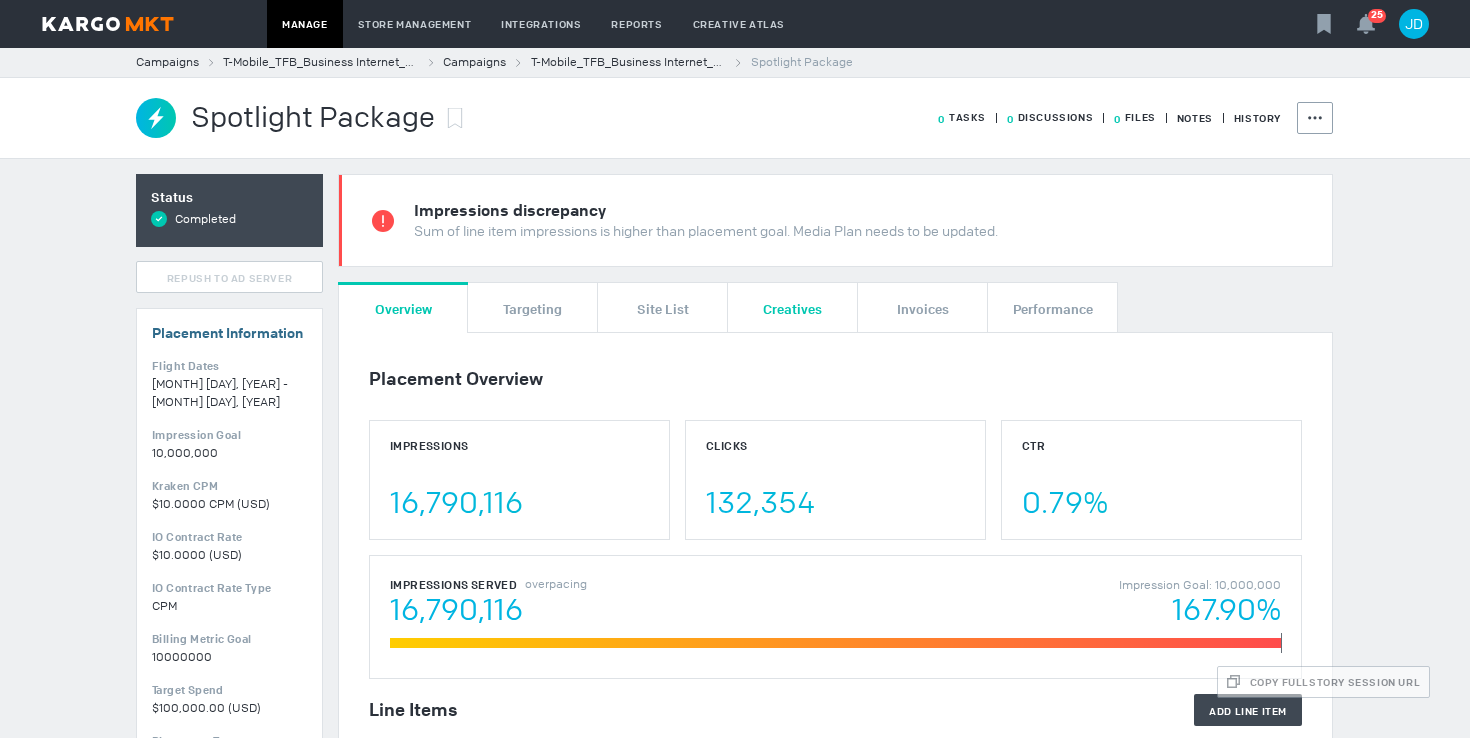 click on "Creatives" at bounding box center (792, 307) 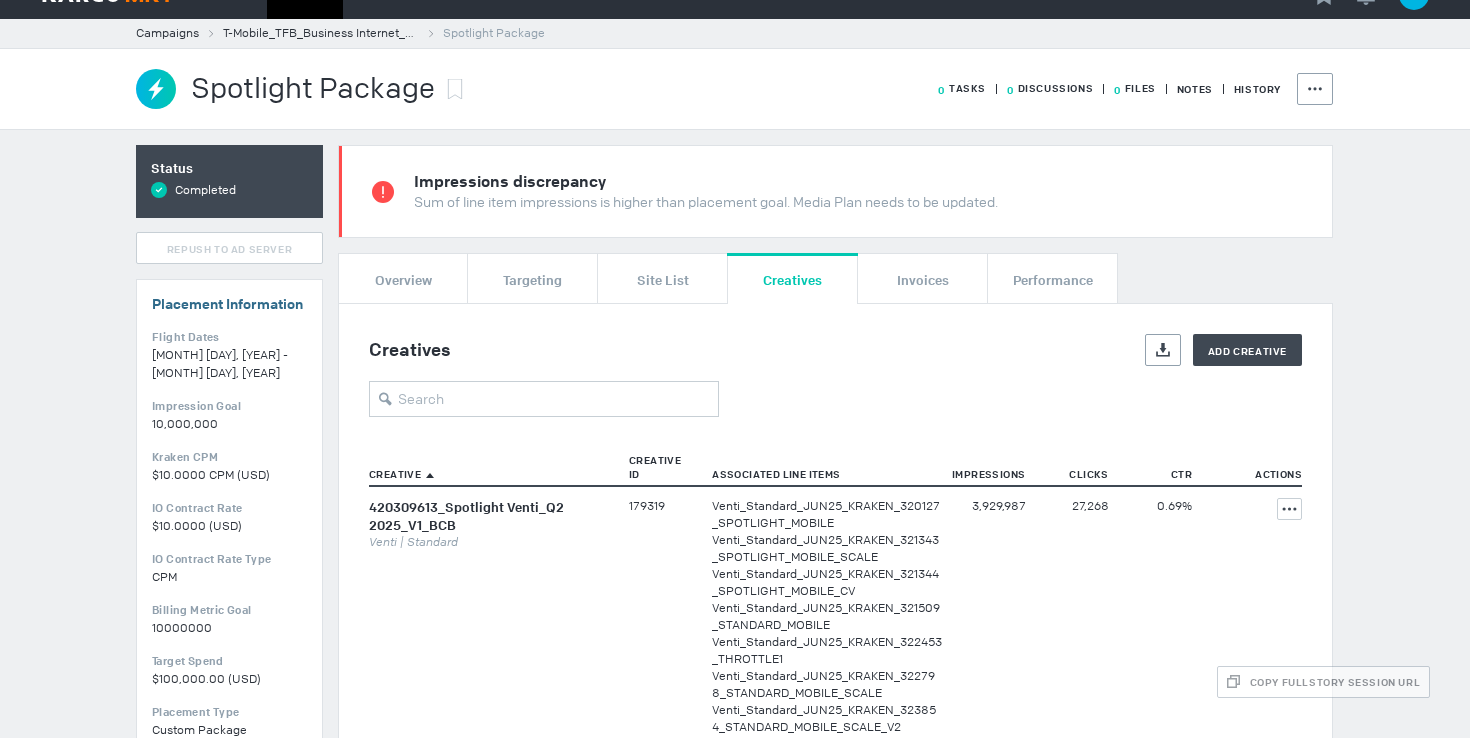 scroll, scrollTop: 0, scrollLeft: 0, axis: both 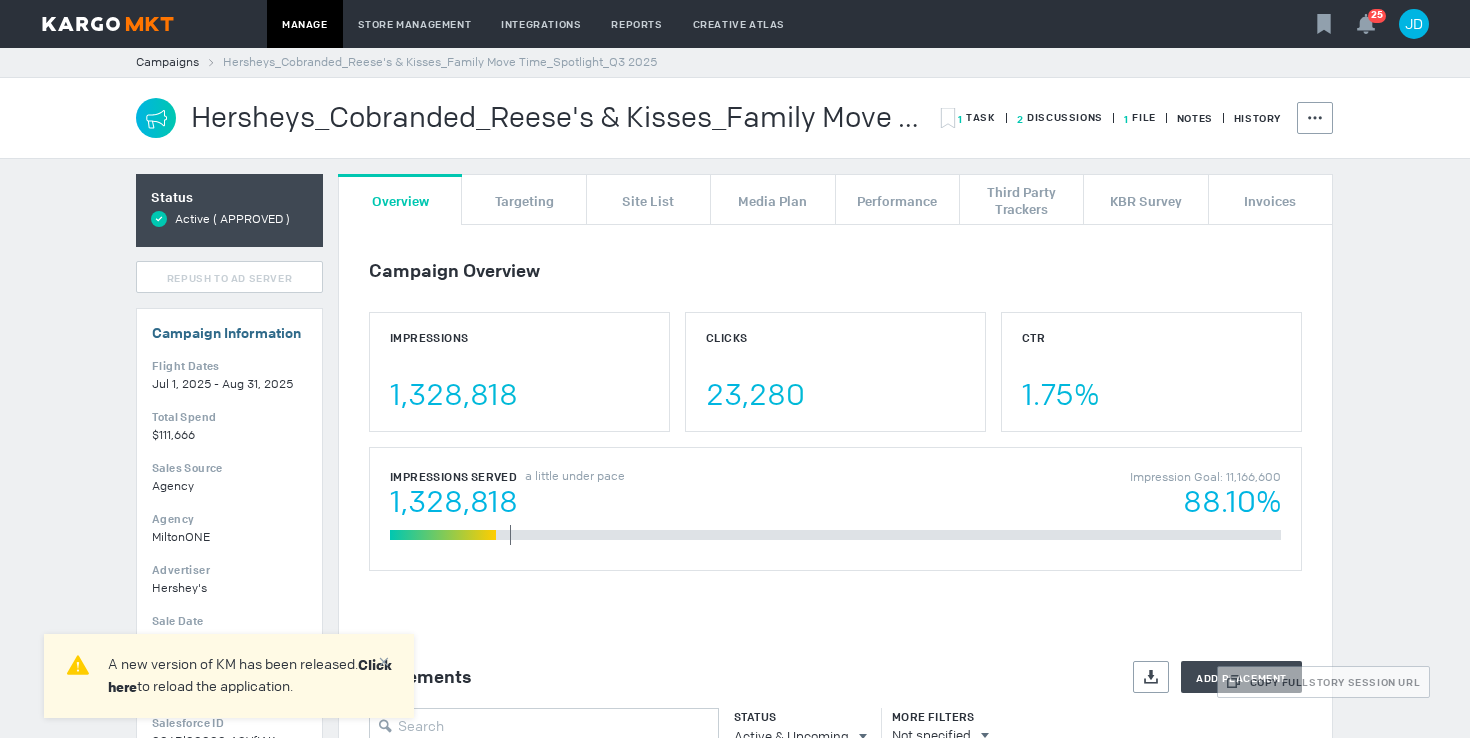 click at bounding box center [108, 24] 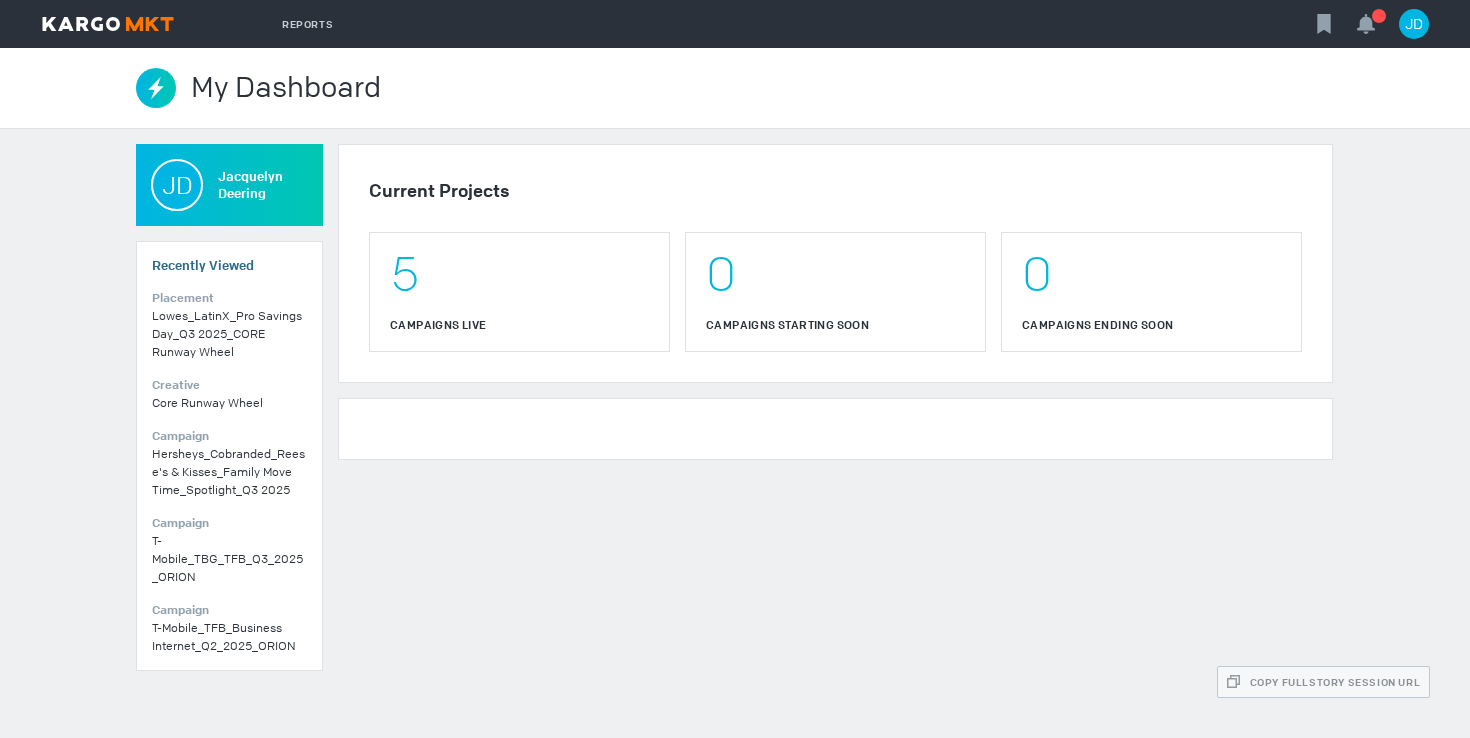 scroll, scrollTop: 0, scrollLeft: 0, axis: both 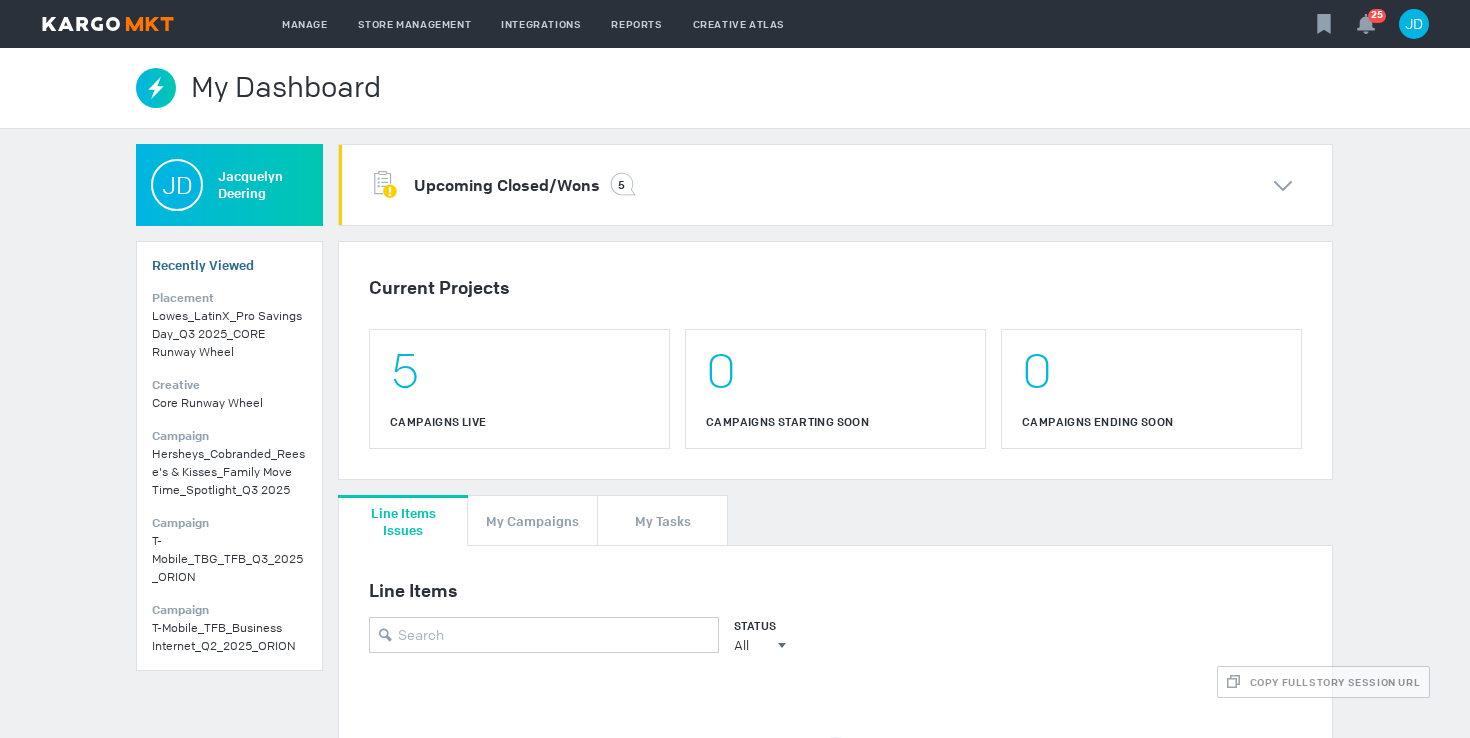 click on "5 Campaigns Live" at bounding box center [519, 389] 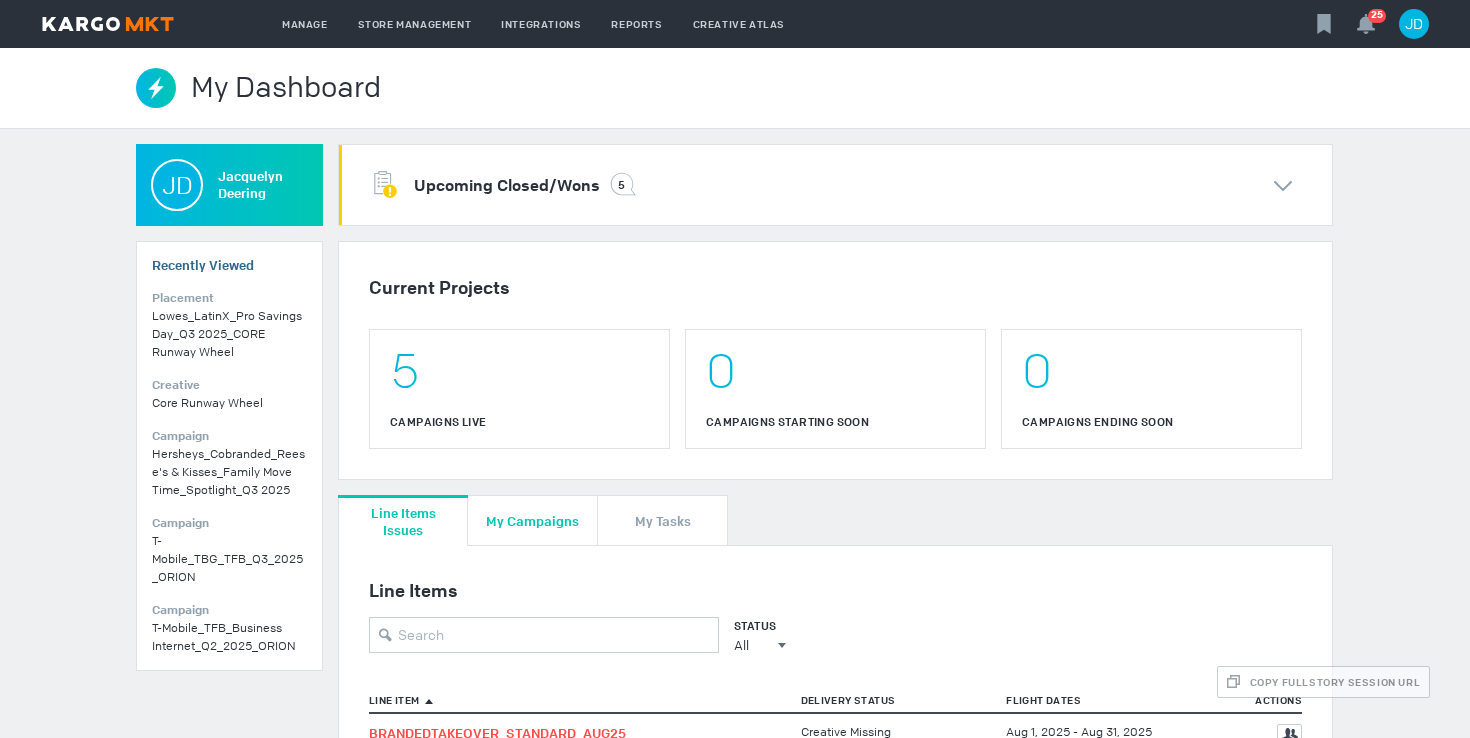 click on "My Campaigns" at bounding box center [532, 520] 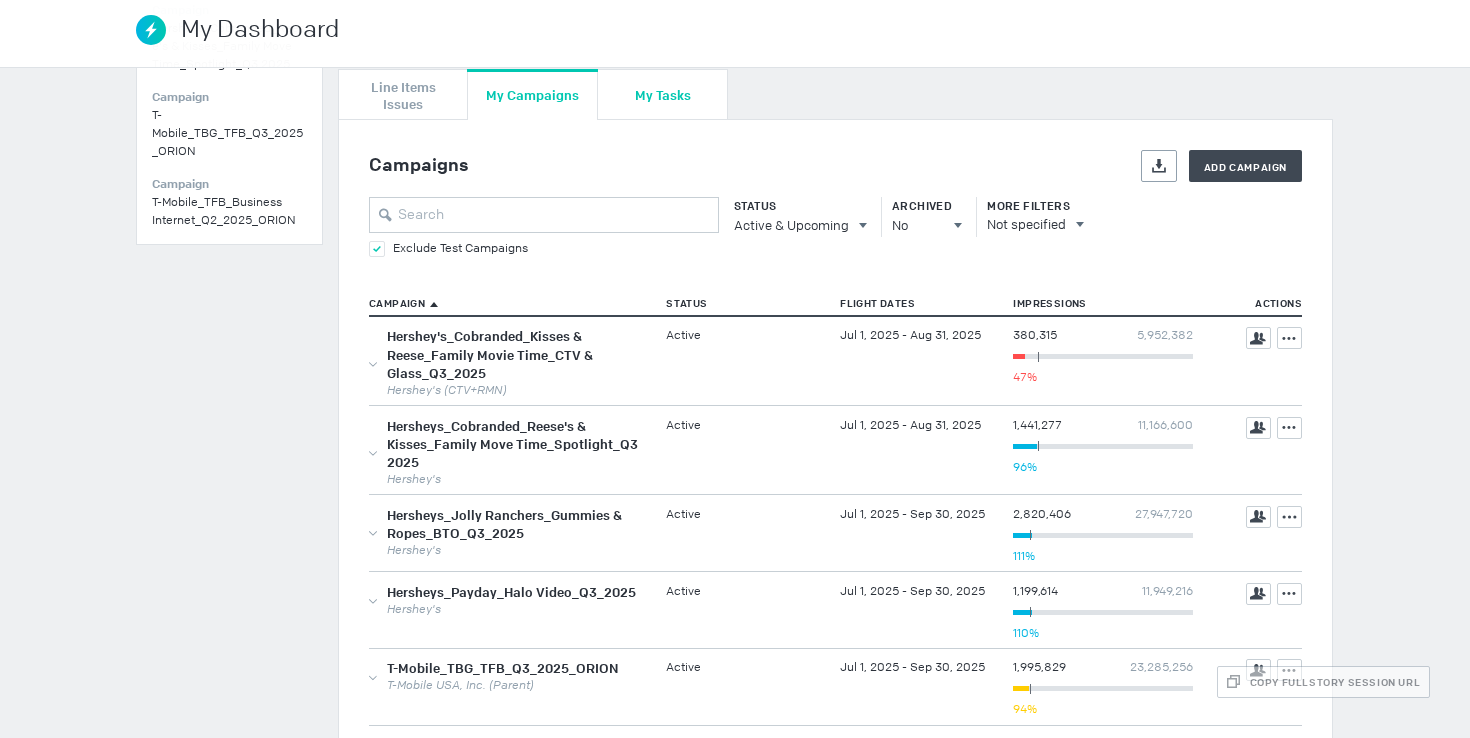 scroll, scrollTop: 507, scrollLeft: 0, axis: vertical 